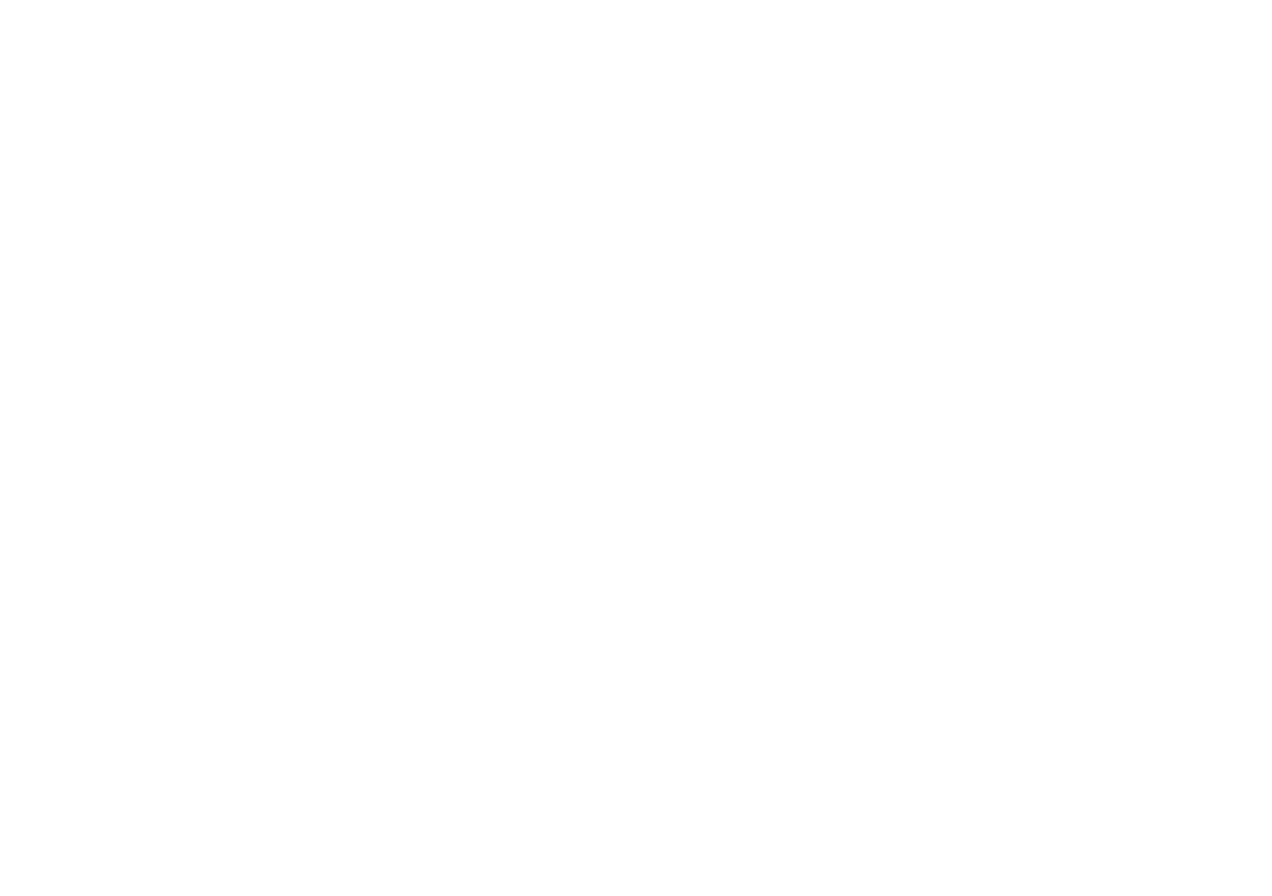 scroll, scrollTop: 0, scrollLeft: 0, axis: both 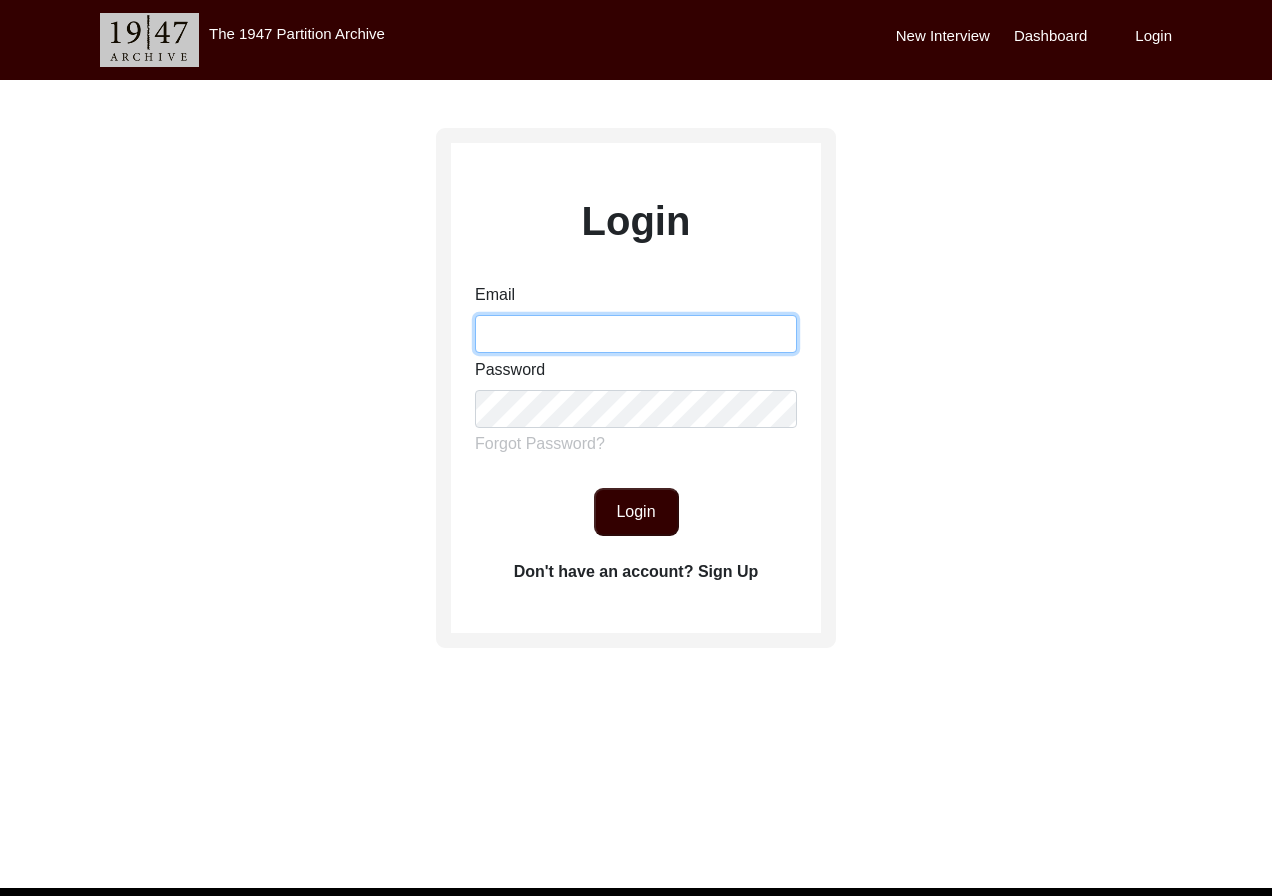 click on "Email" at bounding box center [636, 334] 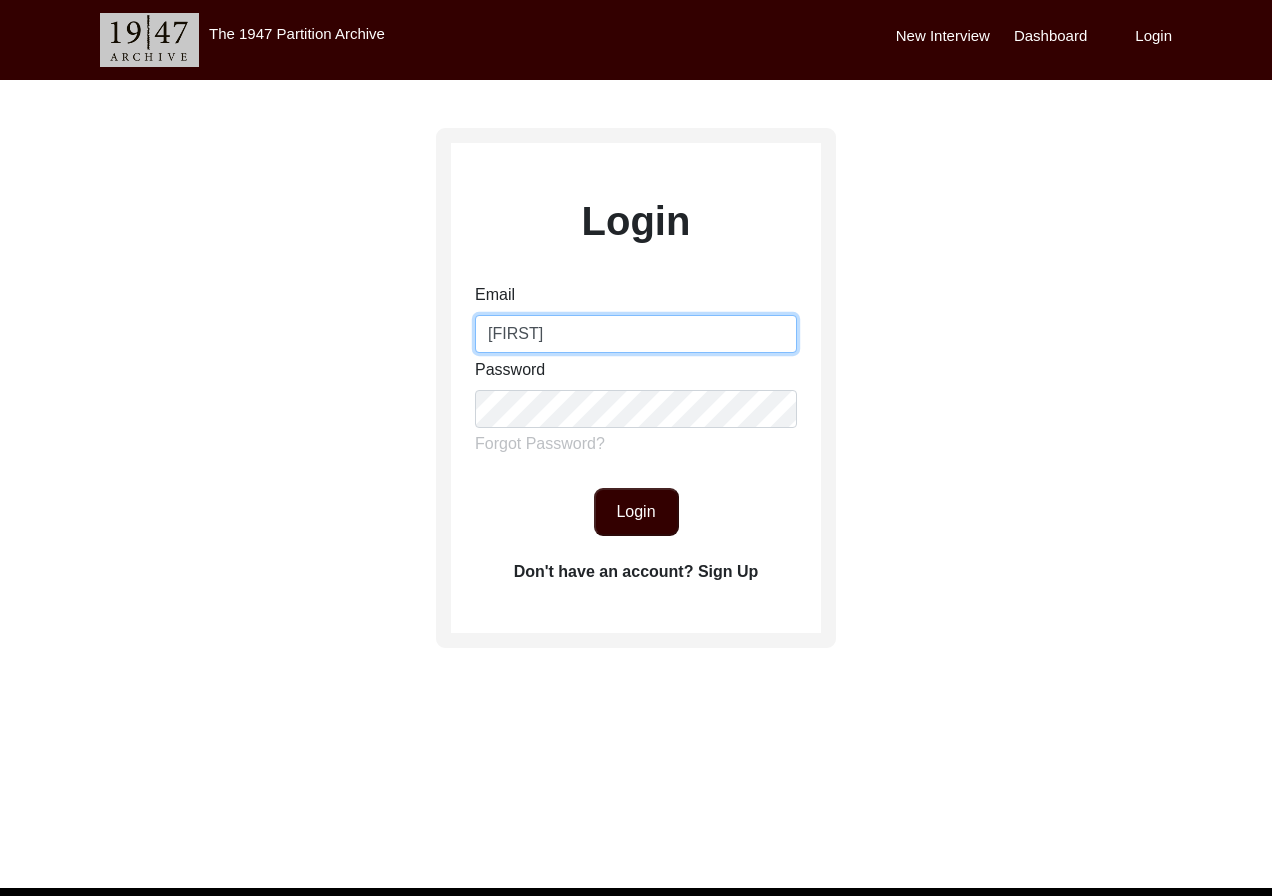 type on "alexis.miller834@gmail.com" 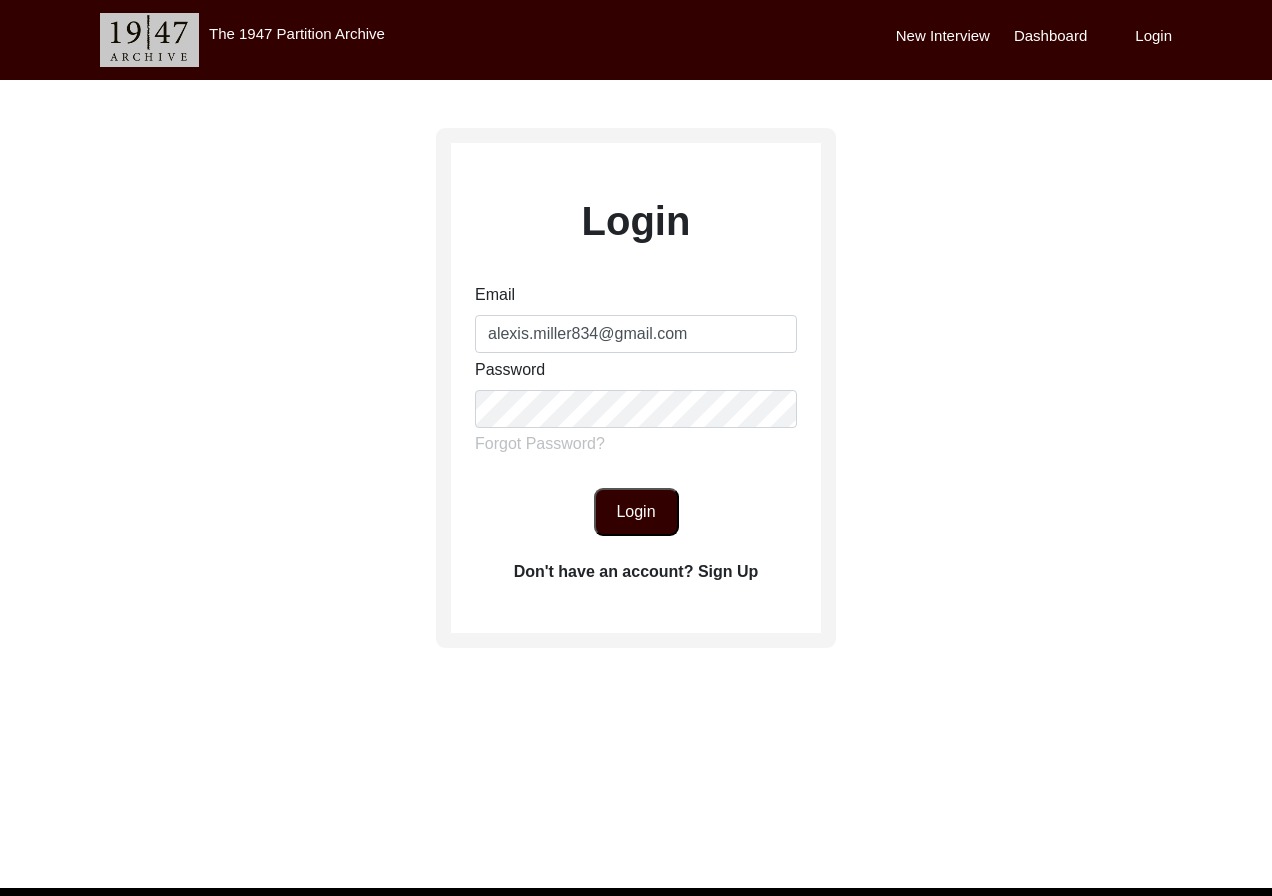 click on "Login" at bounding box center [636, 512] 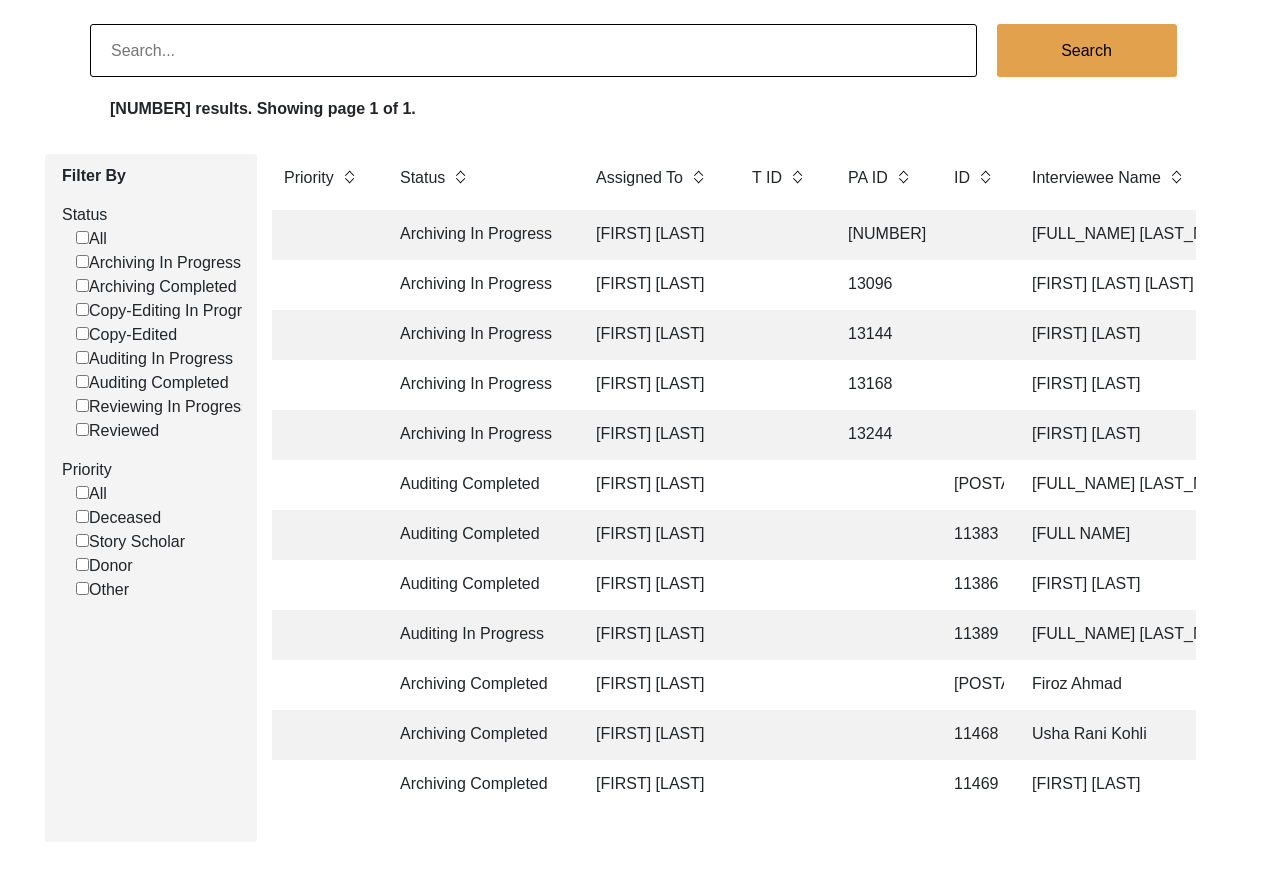 scroll, scrollTop: 144, scrollLeft: 0, axis: vertical 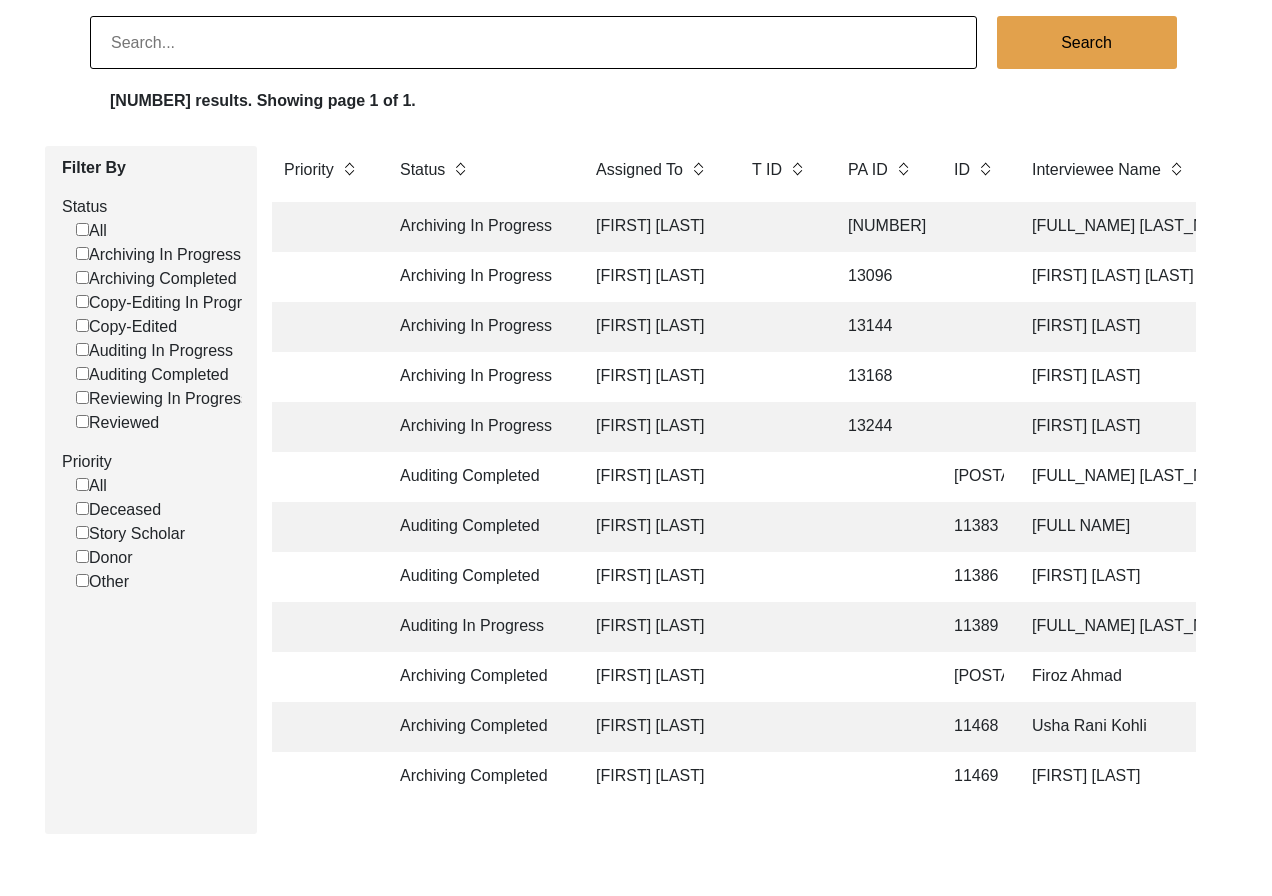 click on "Auditing Completed" at bounding box center [478, 227] 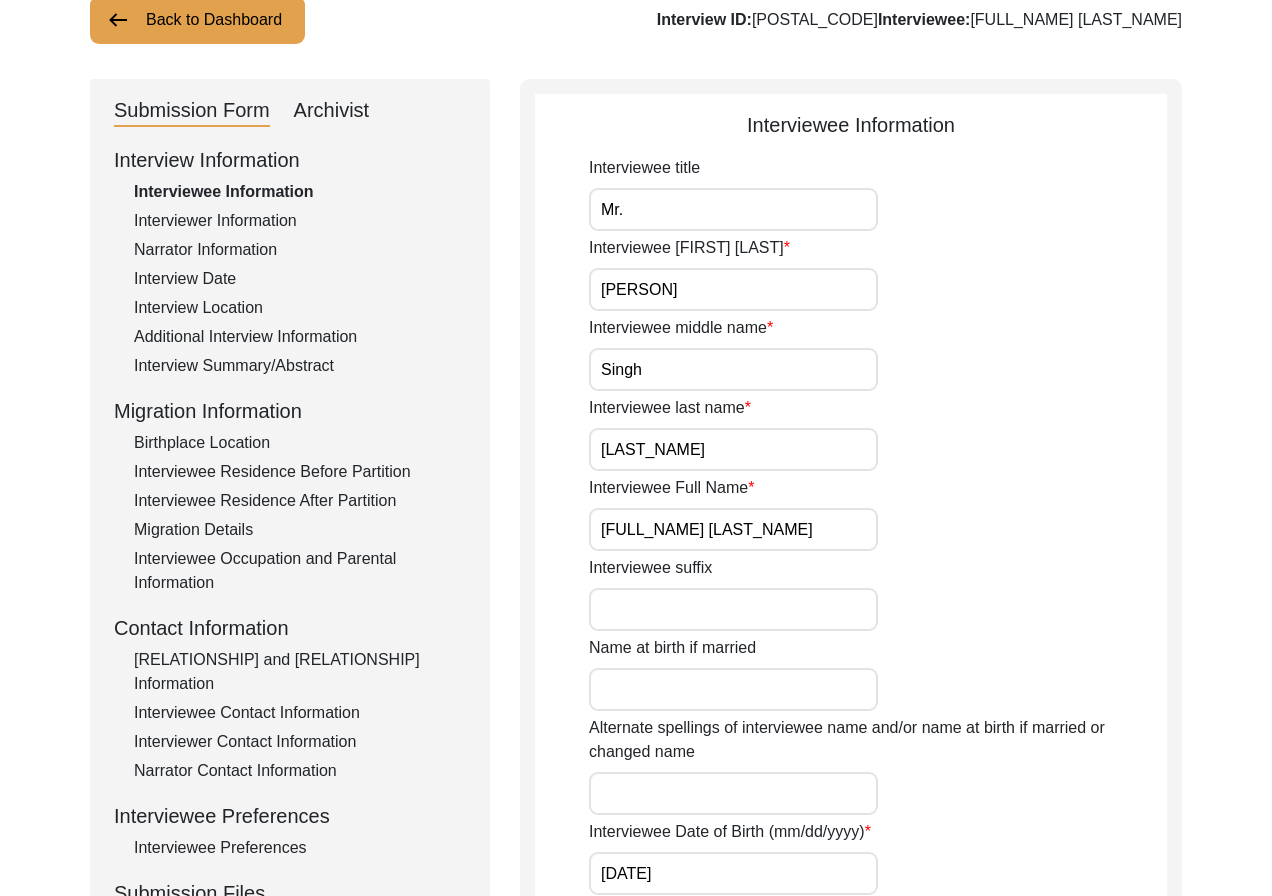 click on "Archivist" at bounding box center (332, 111) 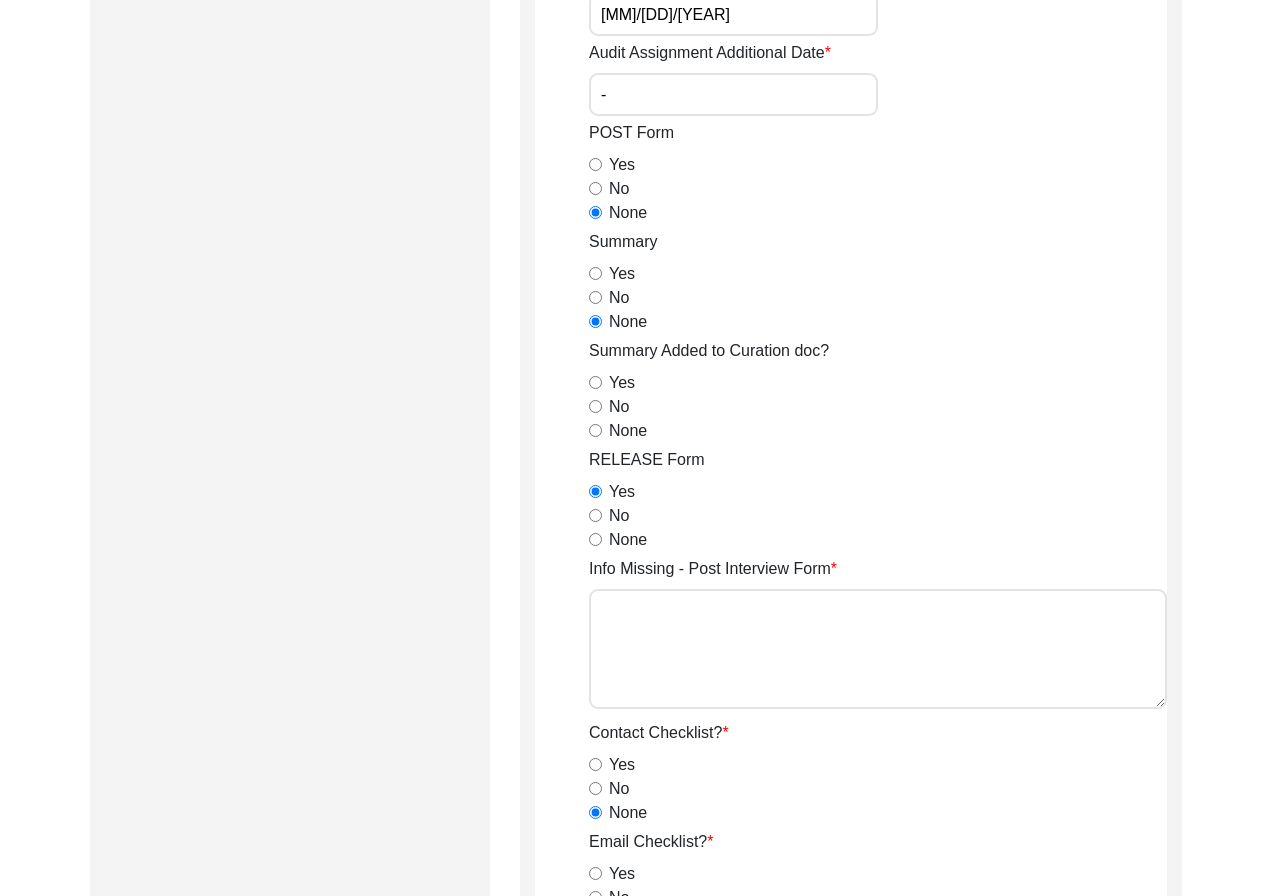 scroll, scrollTop: 0, scrollLeft: 0, axis: both 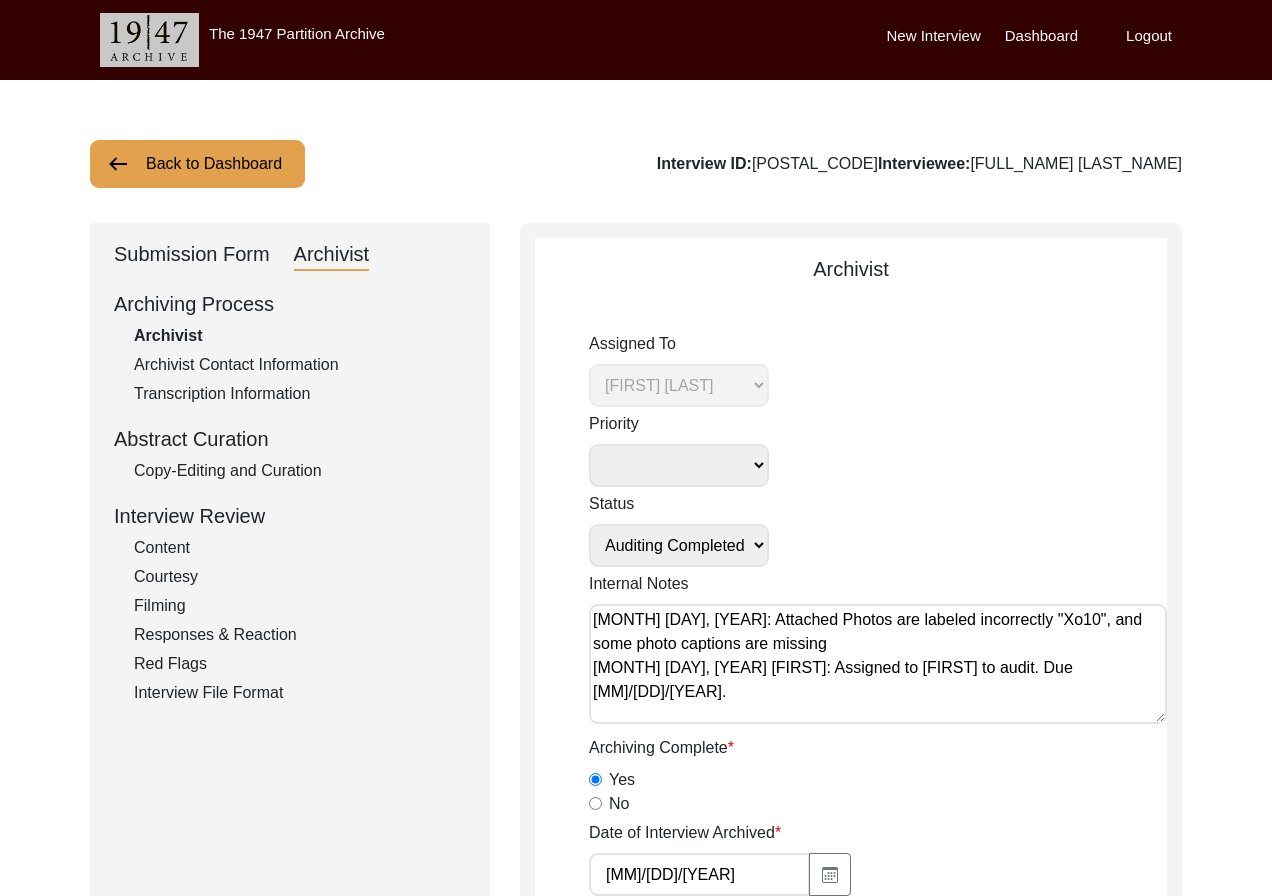 click on "Back to Dashboard" at bounding box center (197, 164) 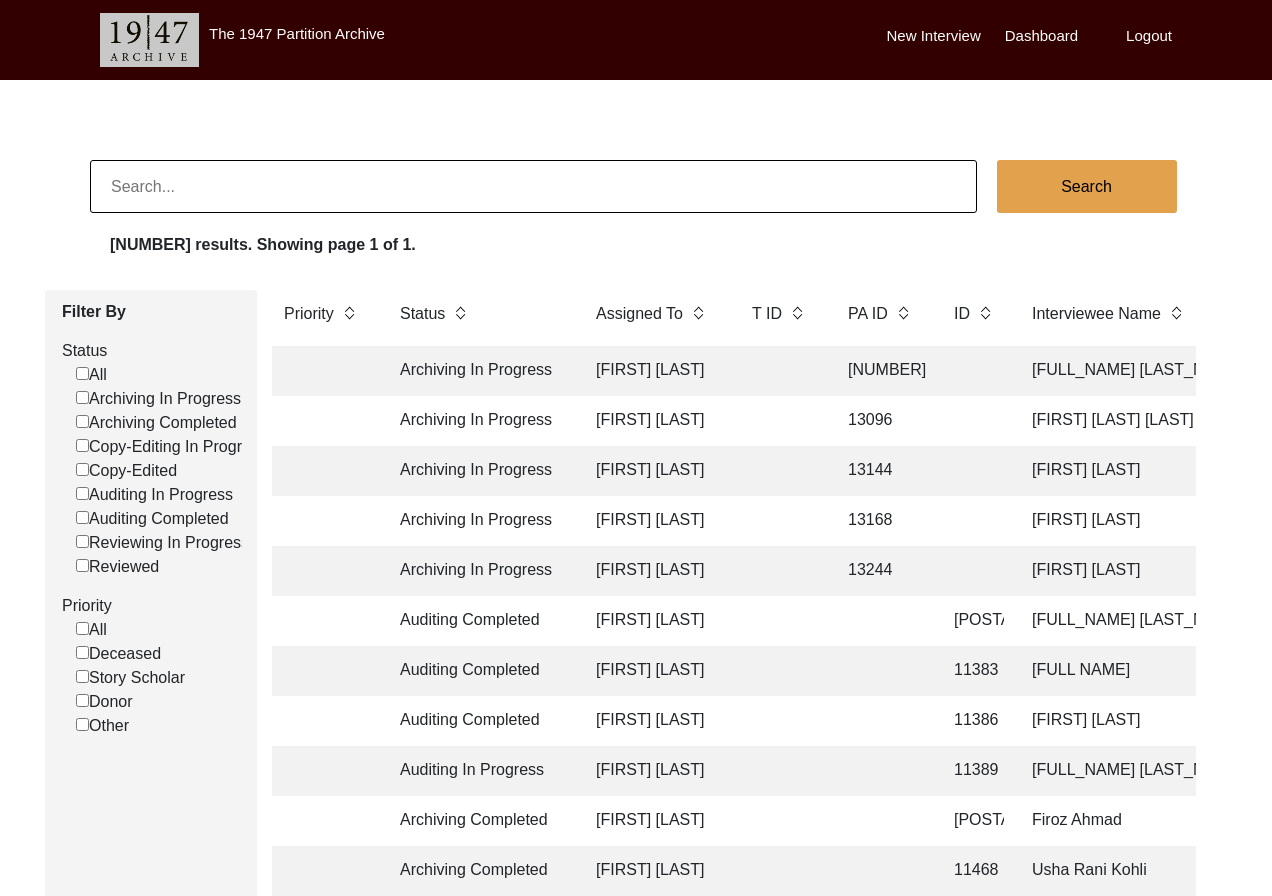 click at bounding box center (780, 371) 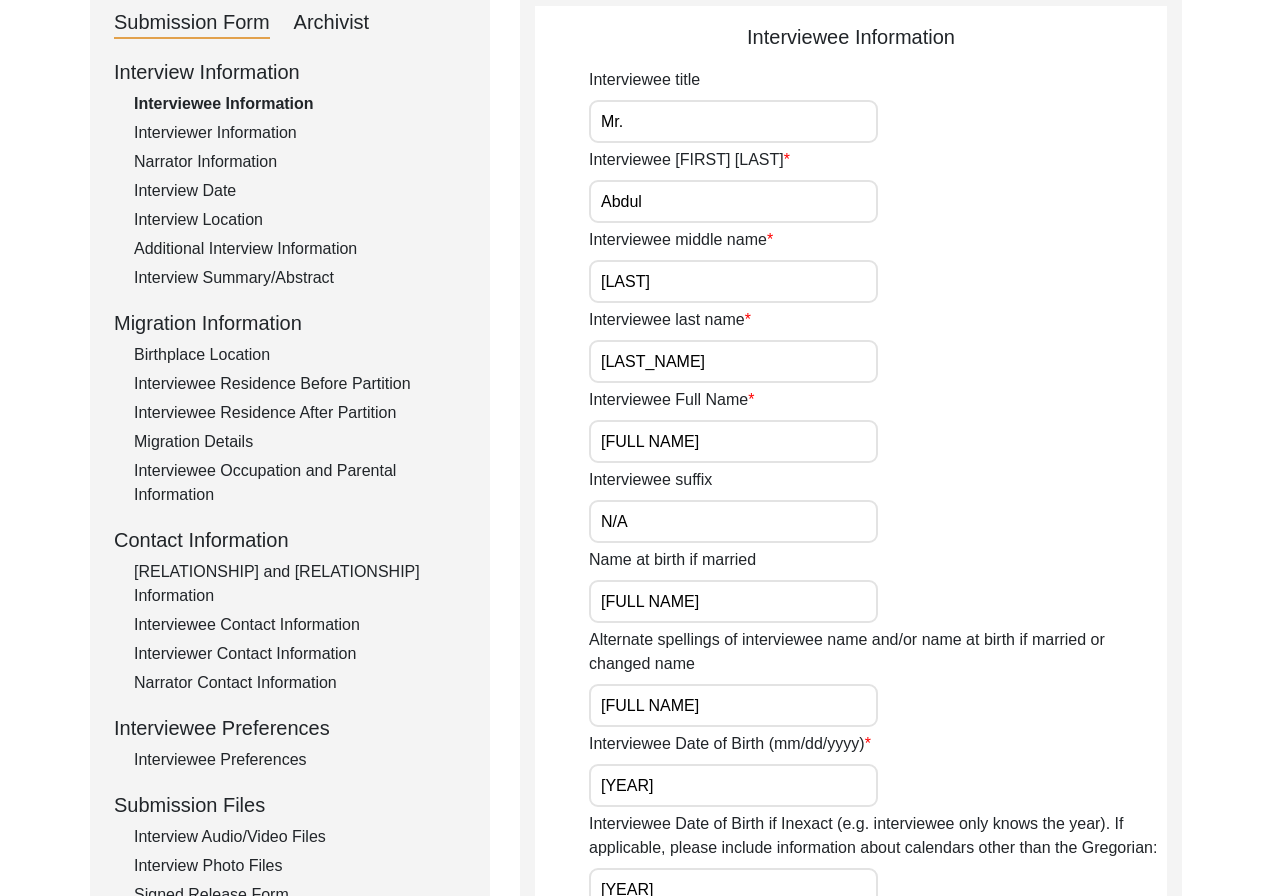 scroll, scrollTop: 0, scrollLeft: 0, axis: both 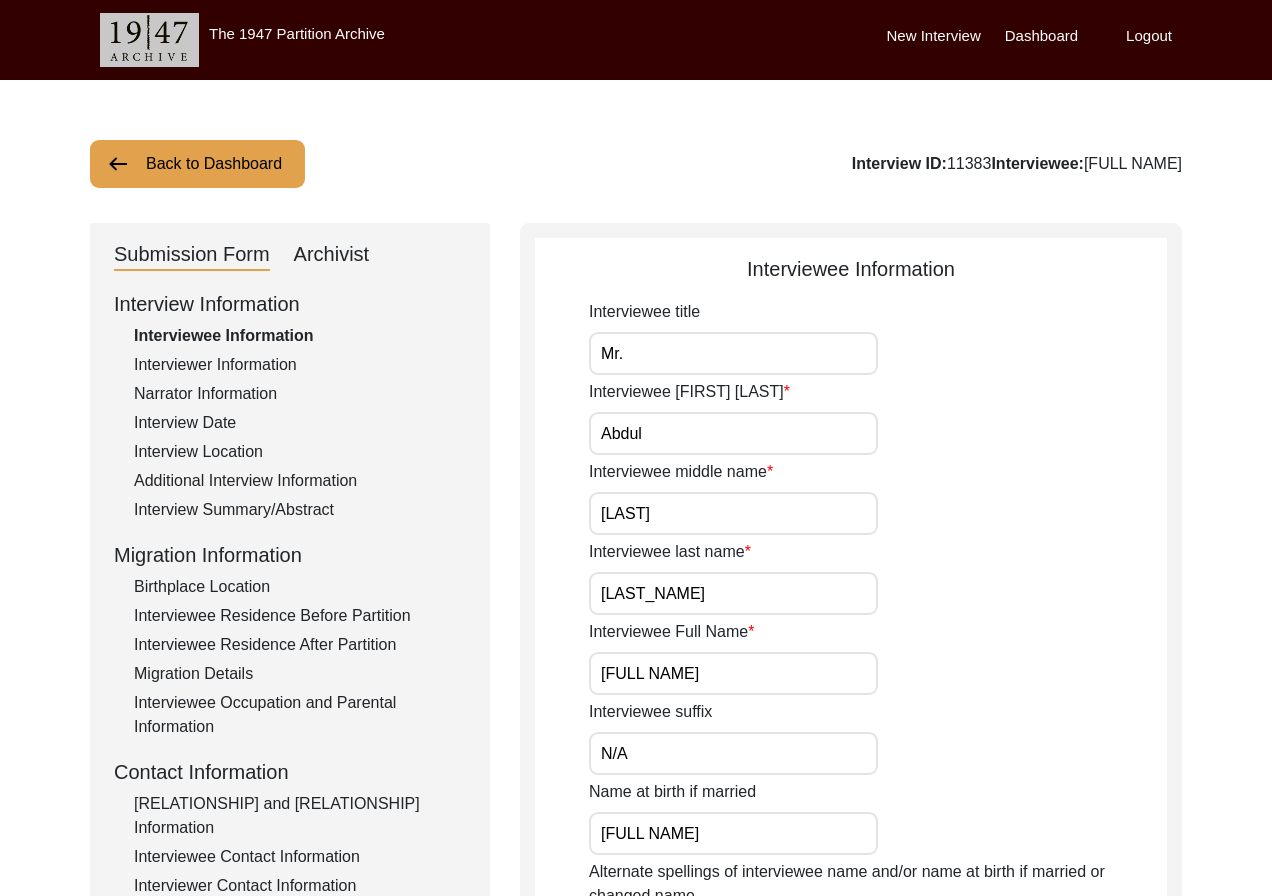 click on "Archivist" at bounding box center (332, 255) 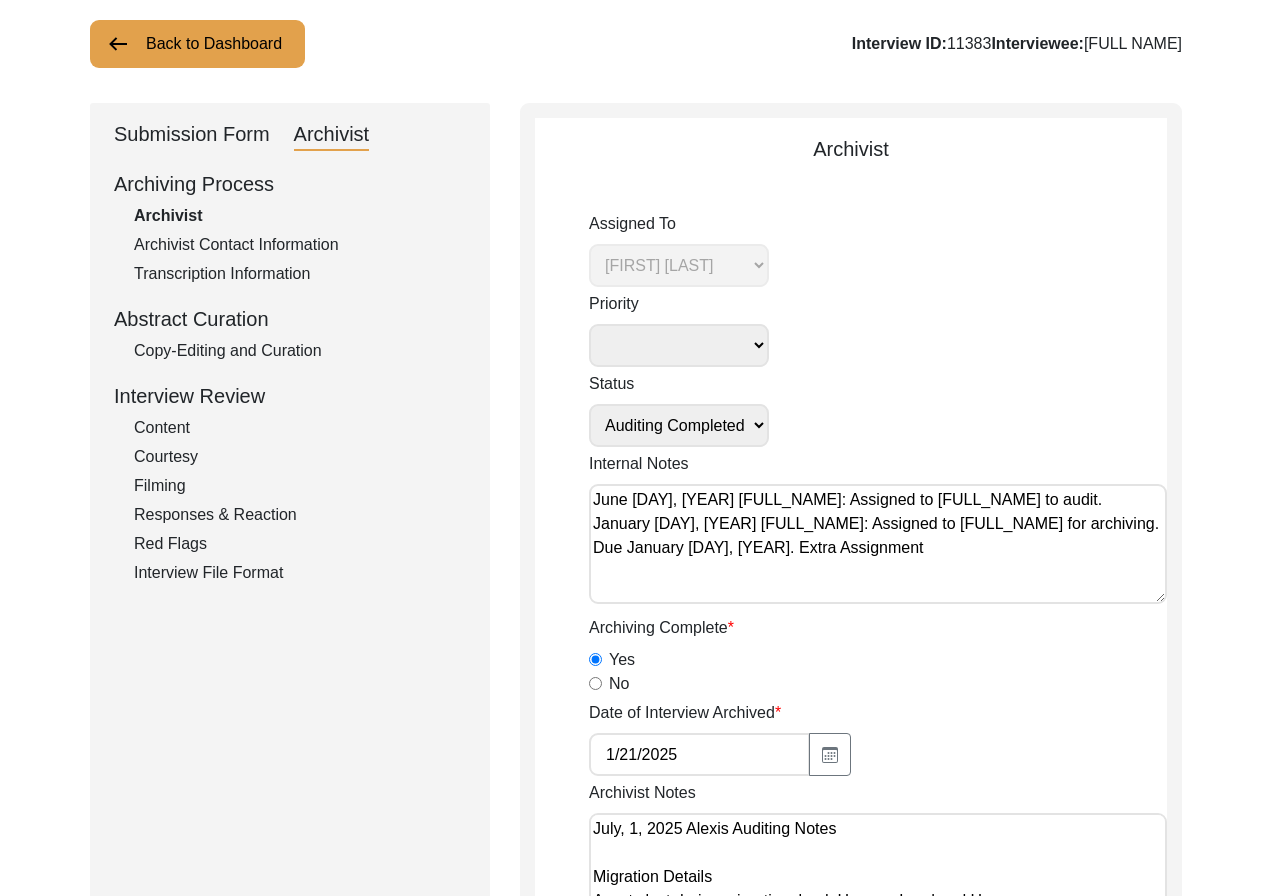 scroll, scrollTop: 80, scrollLeft: 0, axis: vertical 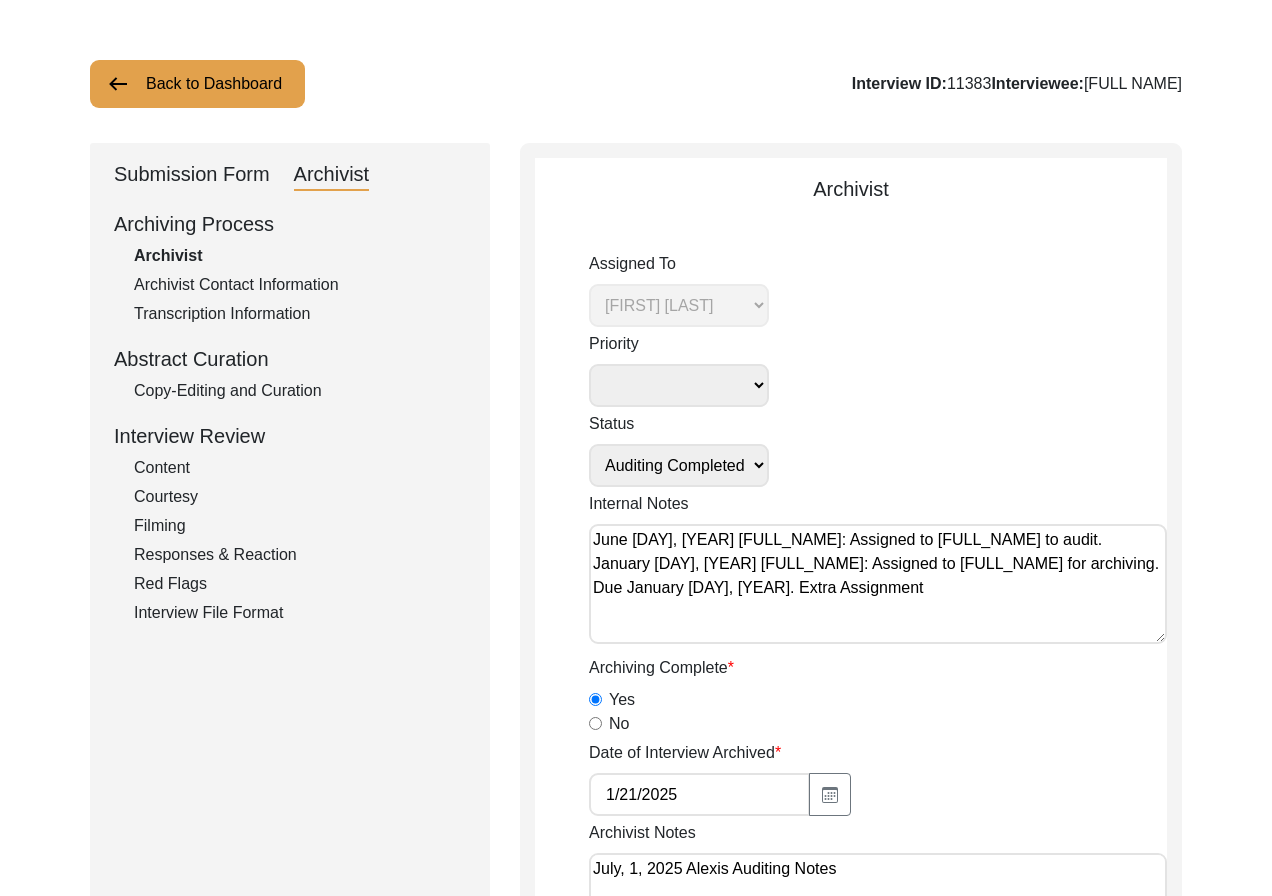 click on "Copy-Editing and Curation" at bounding box center (300, 391) 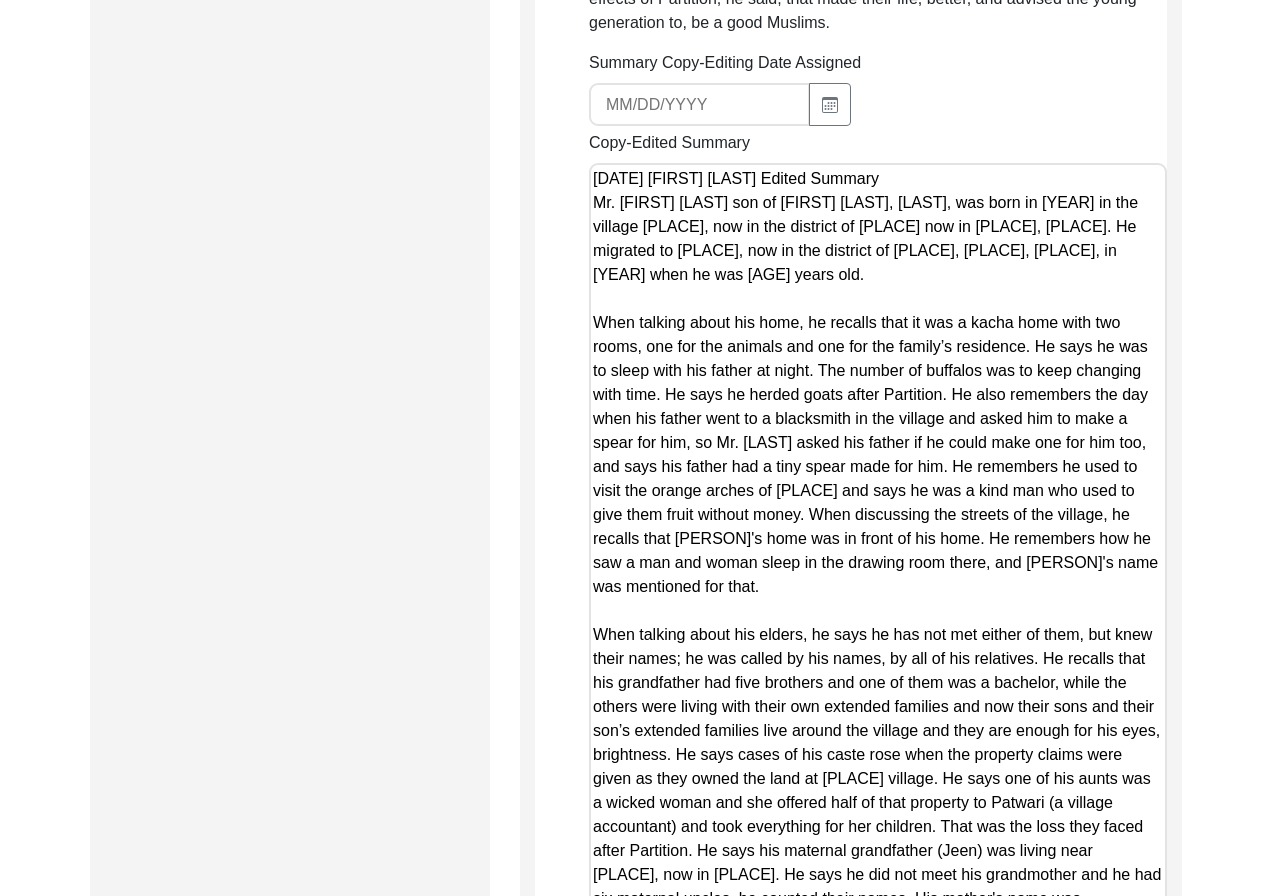 scroll, scrollTop: 2128, scrollLeft: 0, axis: vertical 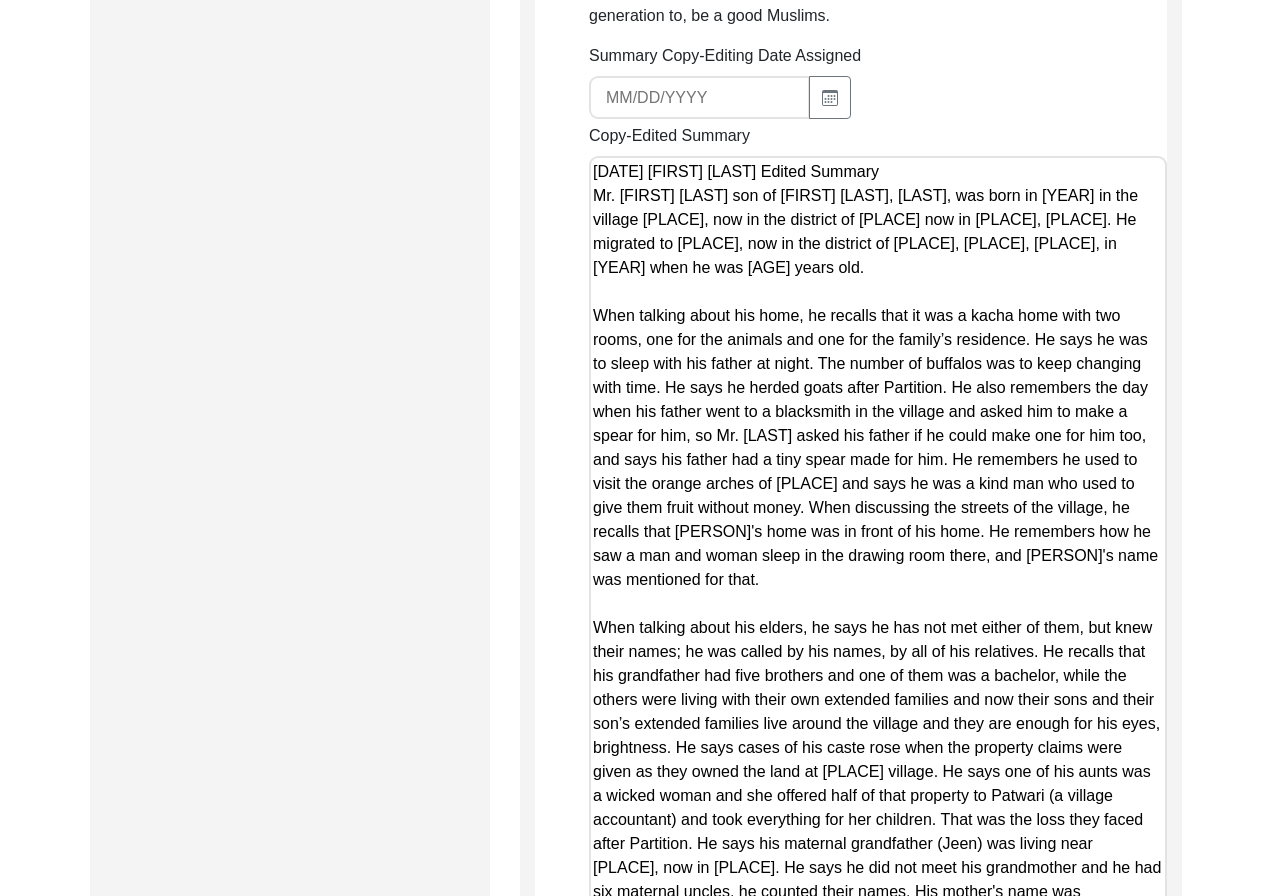 click on "Copy-Edited Summary" at bounding box center (878, 1302) 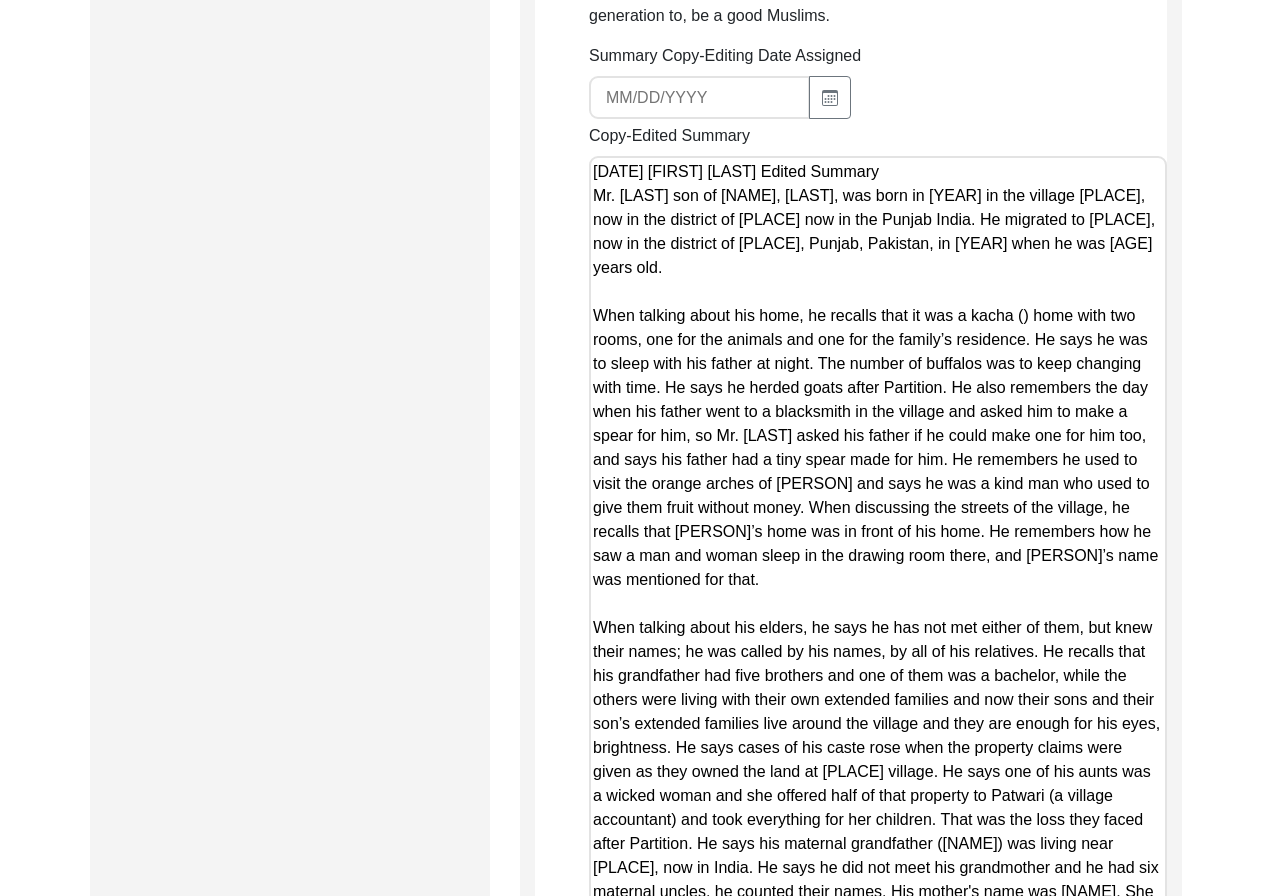 paste on "built with naturally occurring materials" 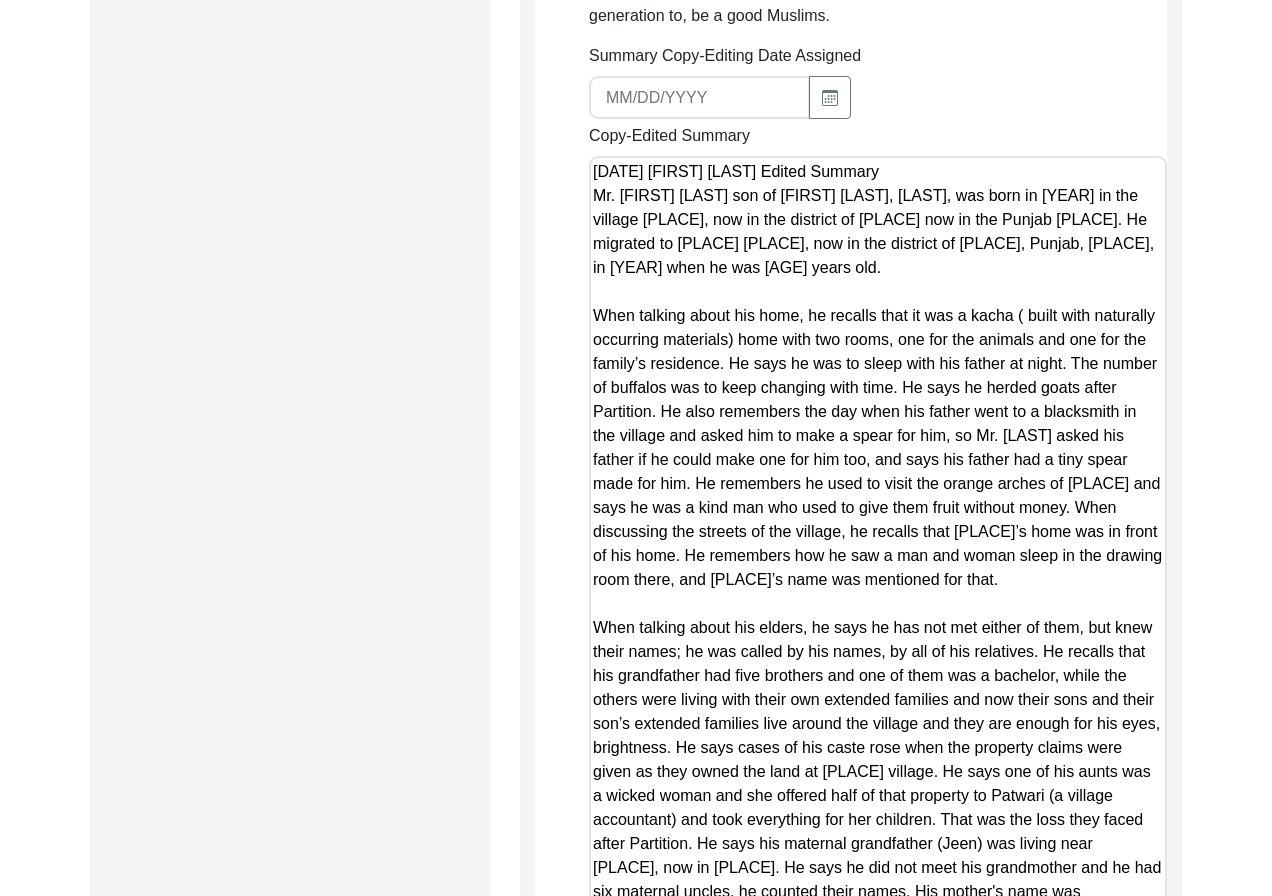 click on "Copy-Edited Summary" at bounding box center (878, 1302) 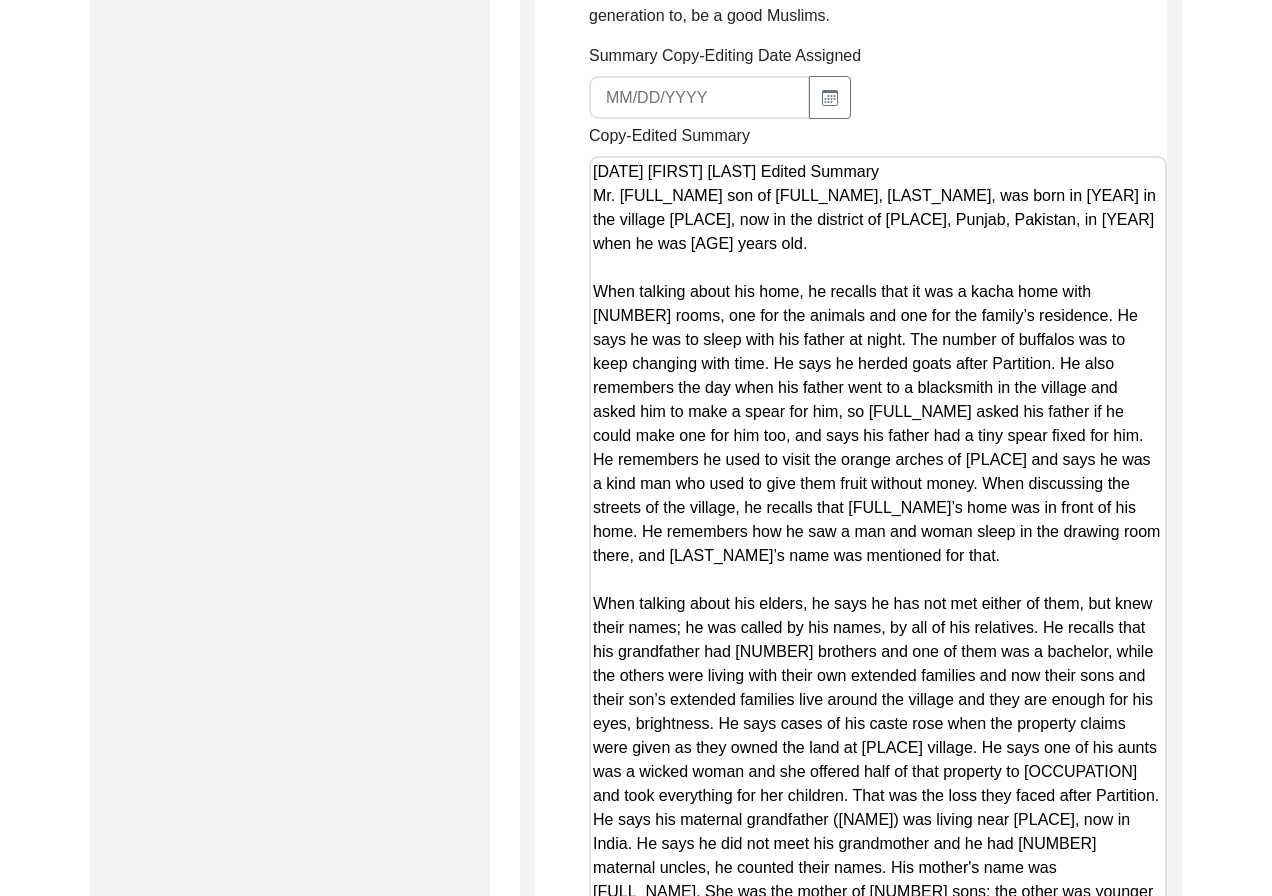 click on "Copy-Edited Summary" at bounding box center (878, 1302) 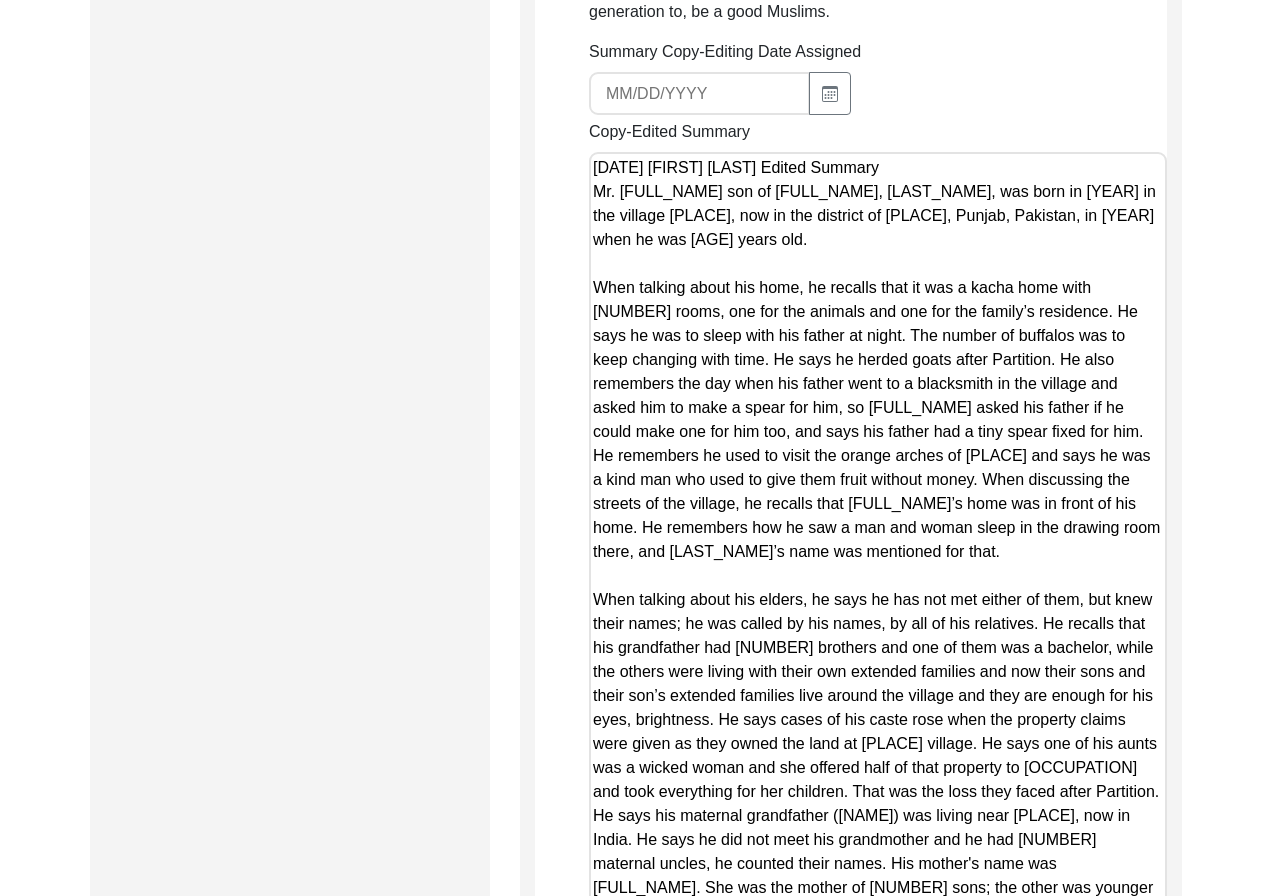 scroll, scrollTop: 2595, scrollLeft: 0, axis: vertical 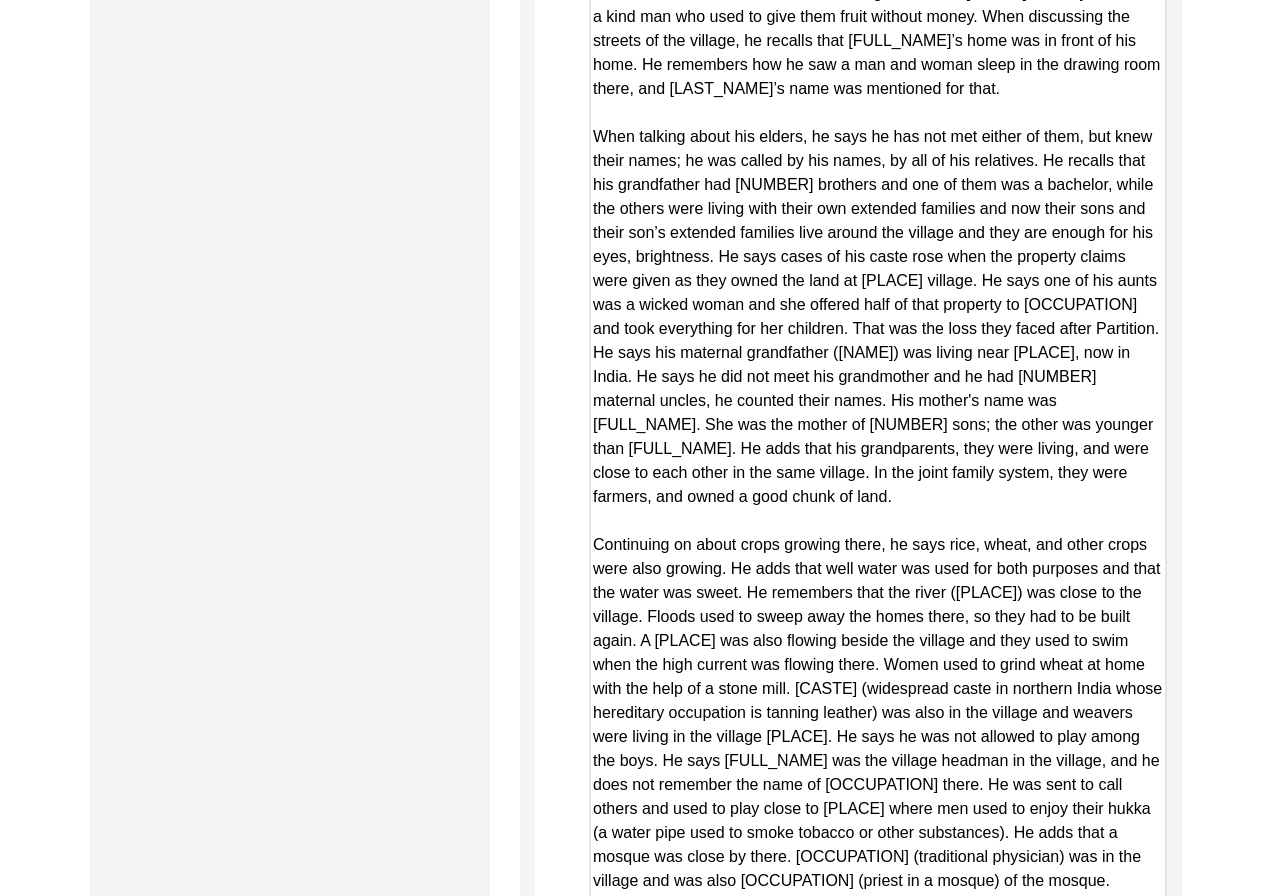 type on "[DATE] [FIRST] [LAST] Edited Summary
Mr. [FULL NAME] son of [FIRST] [LAST], [LAST], was born in [YEAR] in the village [PLACE], now in the district of [PLACE] now in [PLACE], [PLACE]. He migrated to [PLACE], now in the district of [PLACE], [PLACE], [PLACE], in [YEAR] when he was [AGE] years old.
When talking about his home, he recalls that it was a kacha (built with naturally occurring materials) home with two rooms, one for the animals and one for the family’s residence. He says he was to sleep with his father at night. The number of buffalos was to keep changing with time. He says he herded goats after Partition. He also remembers the day when his father went to a blacksmith in the village and asked him to make a spear for him, so Mr. [LAST] asked his father if he could make one for him too, and says his father had a tiny spear made for him. He remembers he used to visit the orange arches of [PLACE] and says he was a kind man who used to give them fruit without money. When discussing the ..." 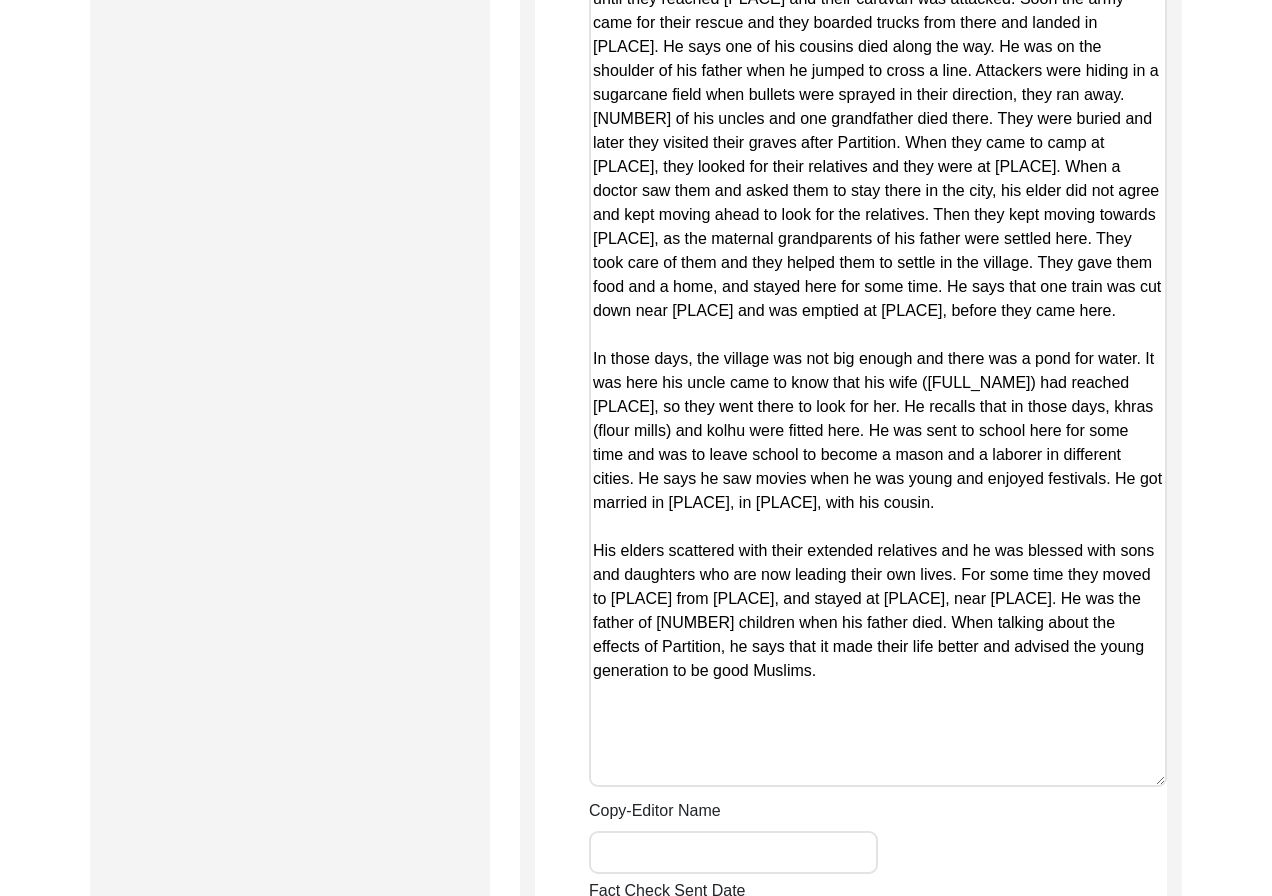 scroll, scrollTop: 3776, scrollLeft: 0, axis: vertical 